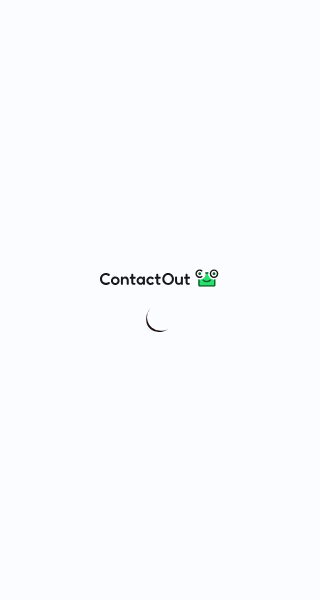 scroll, scrollTop: 0, scrollLeft: 0, axis: both 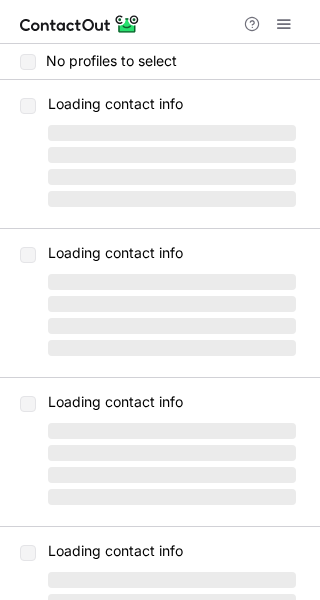 click at bounding box center [284, 24] 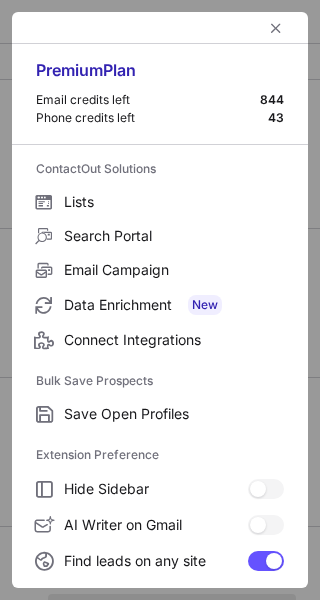click at bounding box center (160, 28) 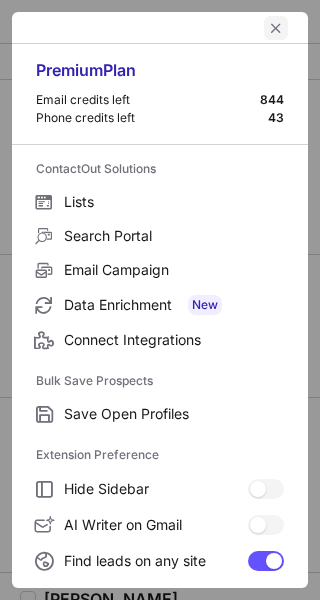 click at bounding box center [276, 28] 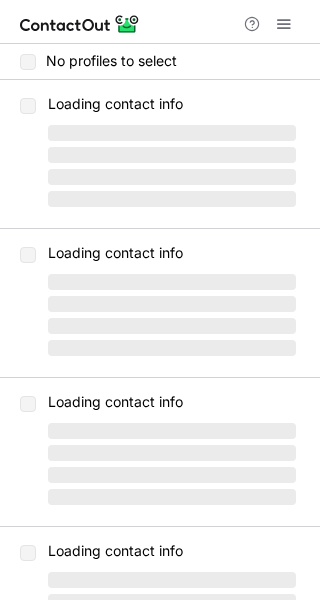 scroll, scrollTop: 0, scrollLeft: 0, axis: both 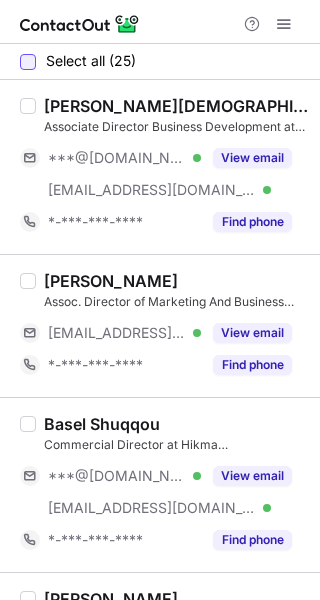 click at bounding box center (28, 62) 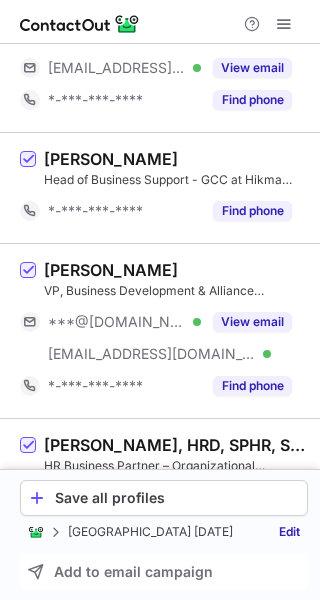scroll, scrollTop: 1902, scrollLeft: 0, axis: vertical 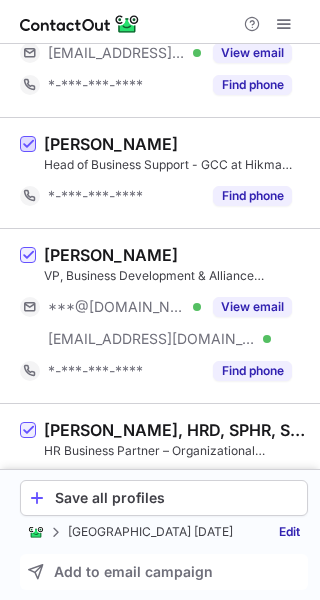 click at bounding box center (28, 145) 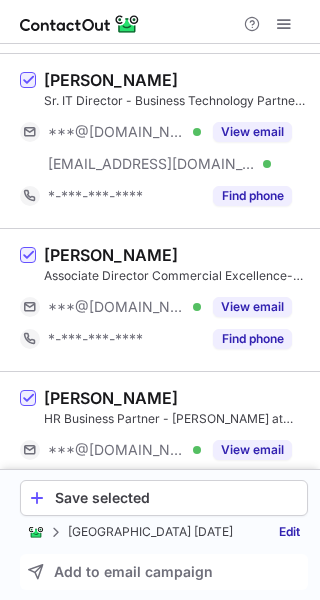 scroll, scrollTop: 2539, scrollLeft: 0, axis: vertical 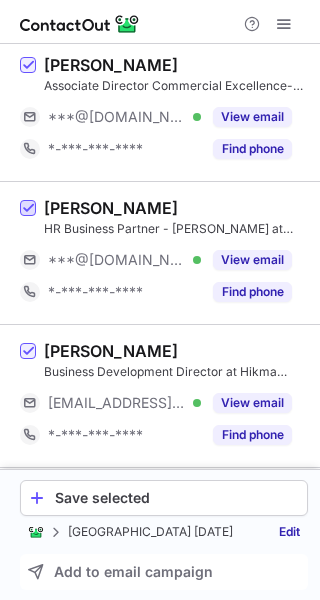 click at bounding box center (28, 209) 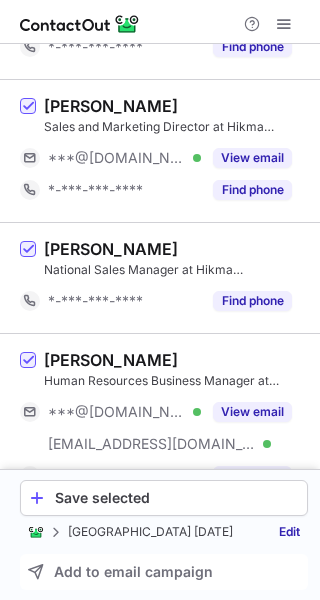 scroll, scrollTop: 3146, scrollLeft: 0, axis: vertical 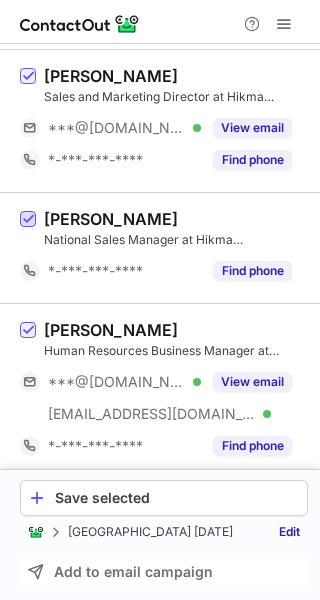 click at bounding box center (28, 220) 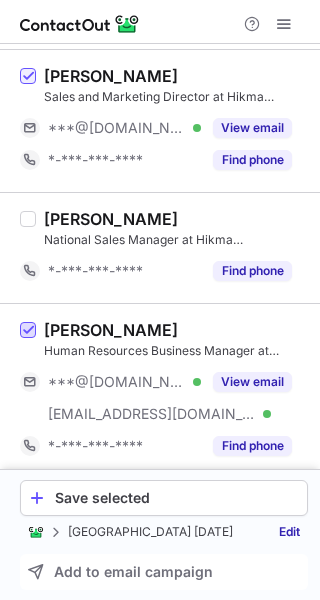 click at bounding box center (28, 331) 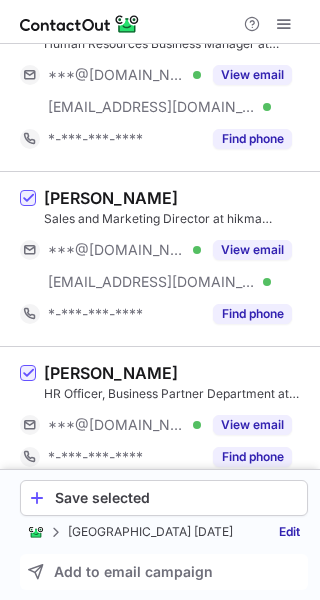 scroll, scrollTop: 3468, scrollLeft: 0, axis: vertical 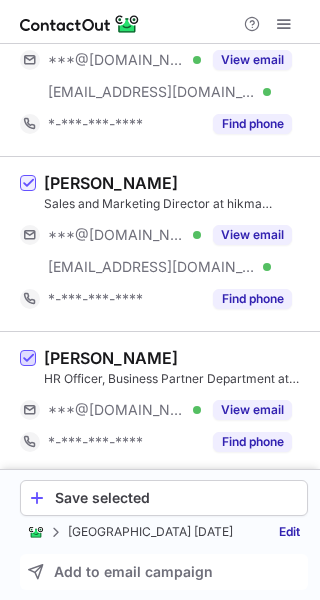click at bounding box center [28, 359] 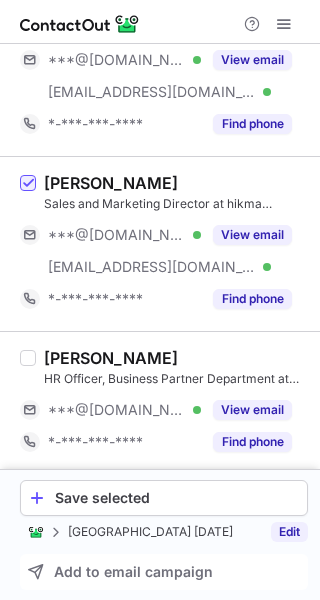click on "Edit" at bounding box center (289, 532) 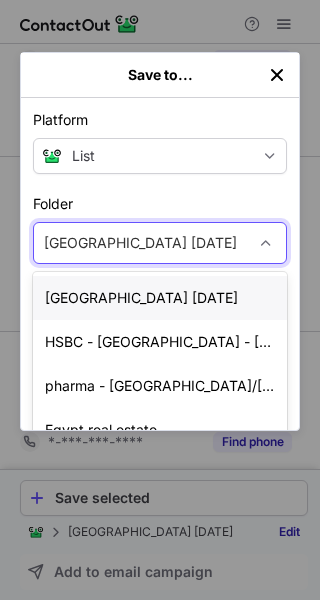 click on "oman 8 july 2025" at bounding box center [140, 243] 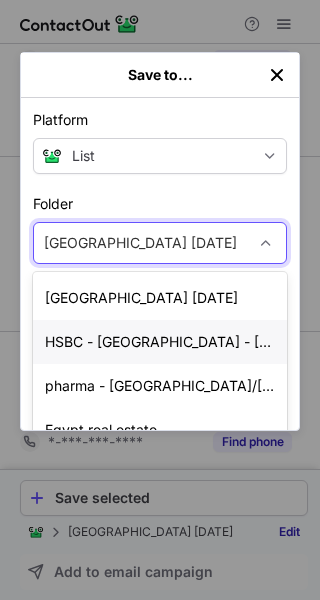 scroll, scrollTop: 100, scrollLeft: 0, axis: vertical 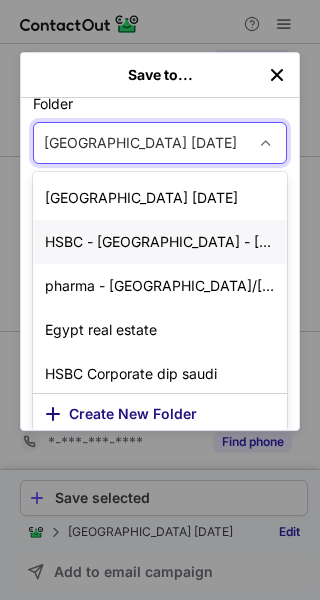 click on "Create New Folder" at bounding box center (160, 411) 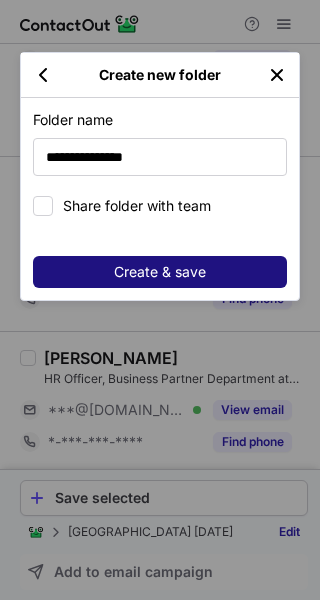 type on "**********" 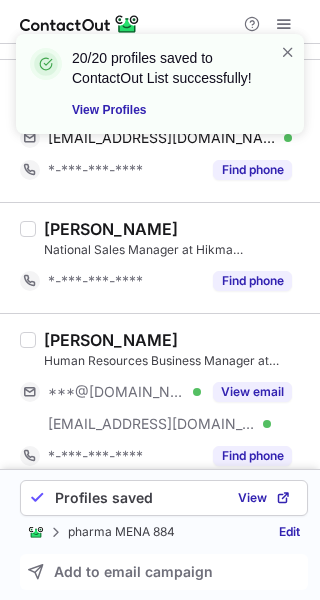 scroll, scrollTop: 3138, scrollLeft: 0, axis: vertical 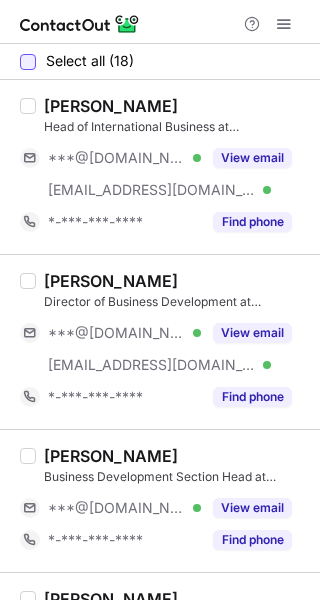 click at bounding box center [28, 62] 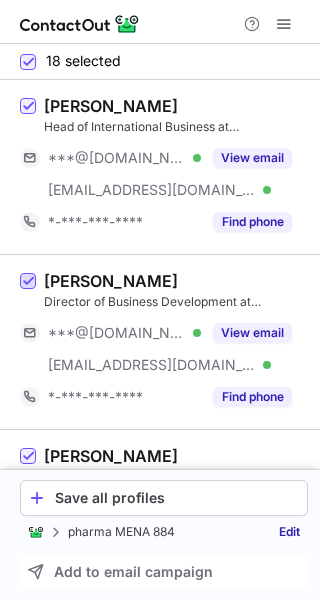 click at bounding box center (28, 282) 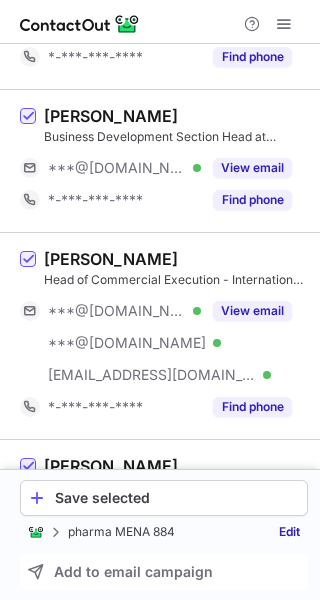 scroll, scrollTop: 388, scrollLeft: 0, axis: vertical 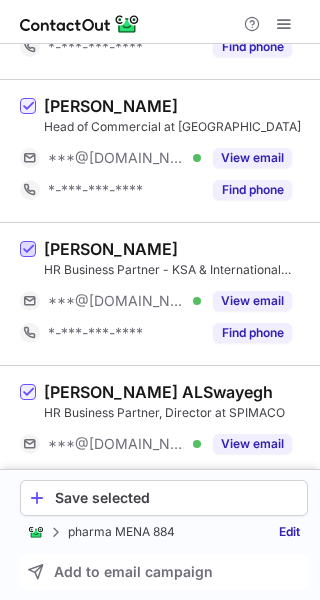 click at bounding box center (28, 250) 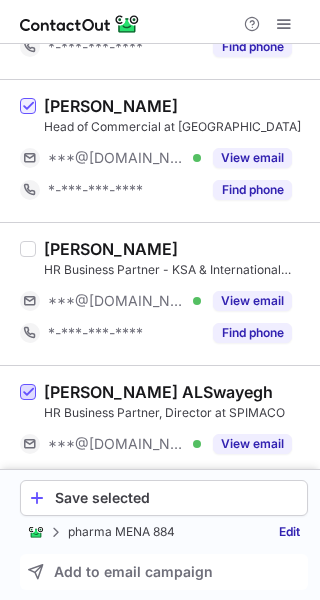 click at bounding box center (28, 393) 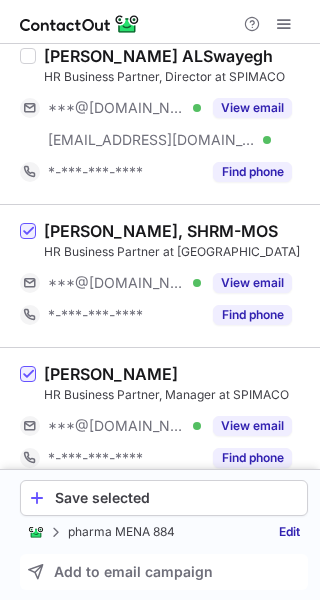 scroll, scrollTop: 1046, scrollLeft: 0, axis: vertical 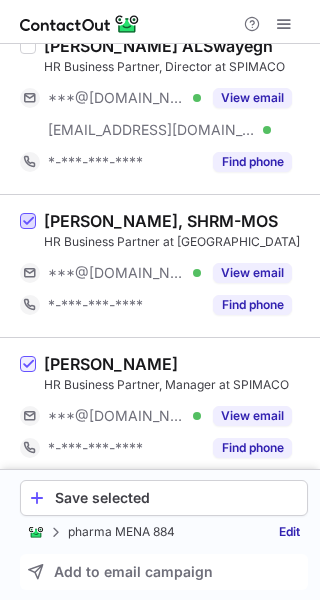 click at bounding box center [28, 222] 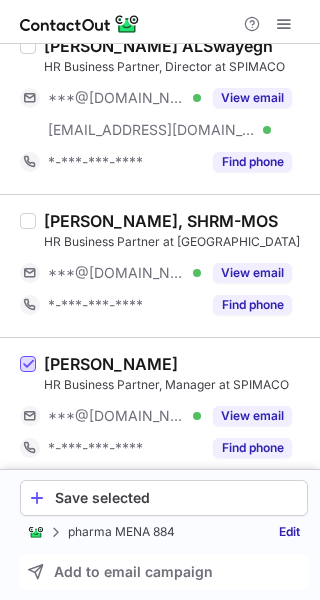 click at bounding box center [28, 365] 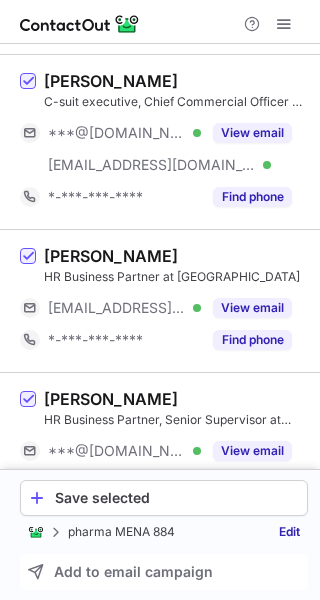 scroll, scrollTop: 1478, scrollLeft: 0, axis: vertical 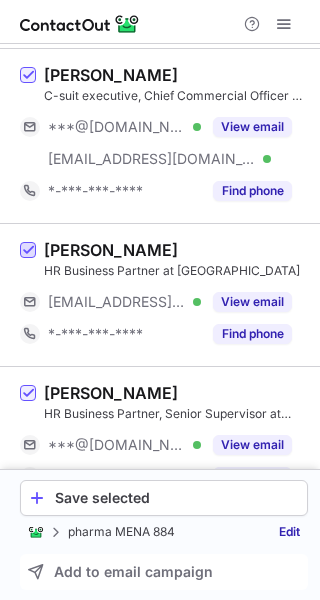 click at bounding box center [28, 251] 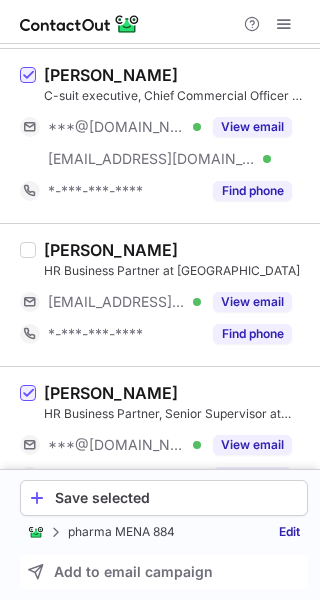 click at bounding box center (28, 438) 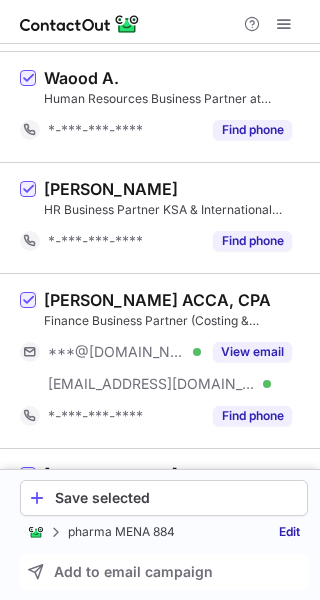 scroll, scrollTop: 1930, scrollLeft: 0, axis: vertical 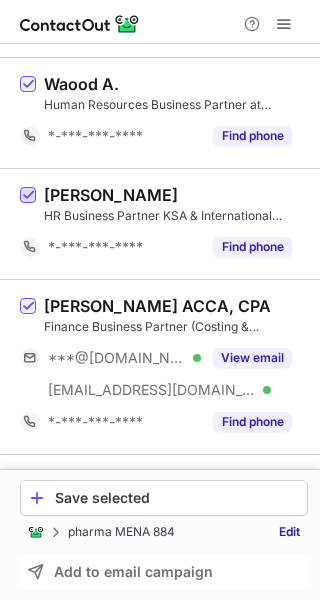 click at bounding box center (28, 196) 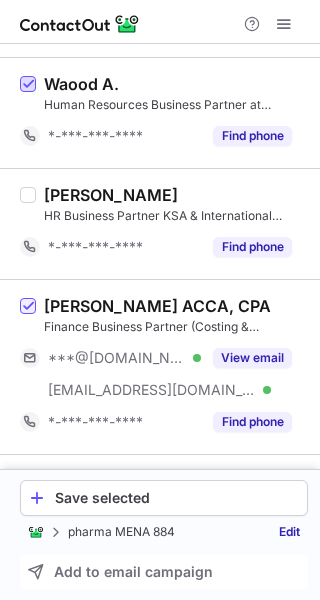 click at bounding box center [28, 85] 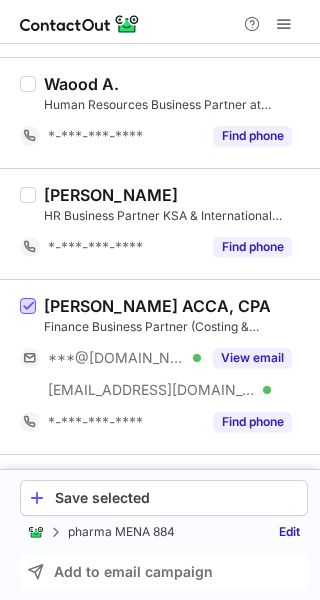 click at bounding box center [28, 307] 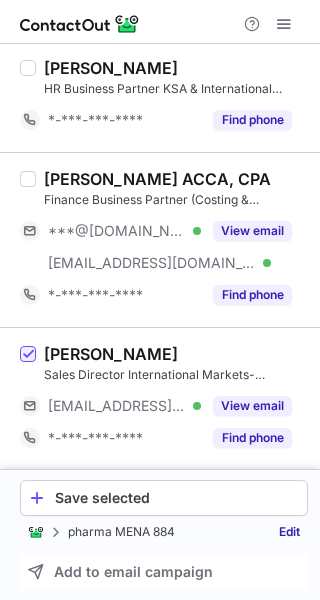 scroll, scrollTop: 2276, scrollLeft: 0, axis: vertical 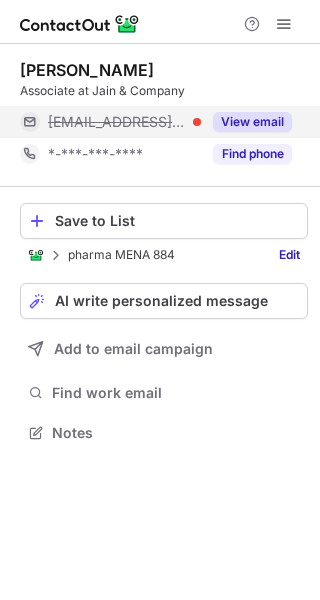 click on "View email" at bounding box center [252, 122] 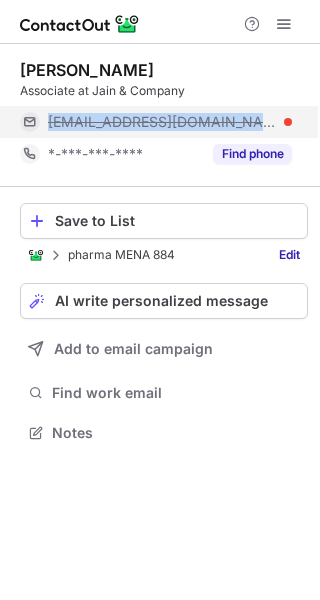 drag, startPoint x: 49, startPoint y: 123, endPoint x: 241, endPoint y: 120, distance: 192.02344 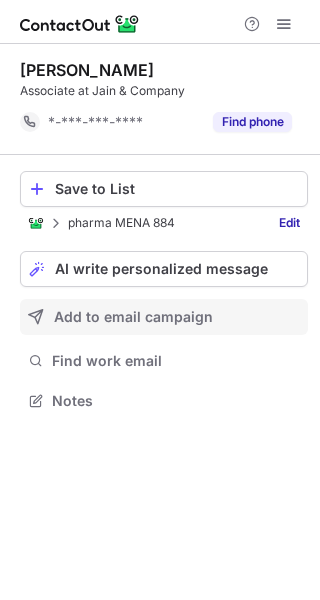 scroll, scrollTop: 386, scrollLeft: 320, axis: both 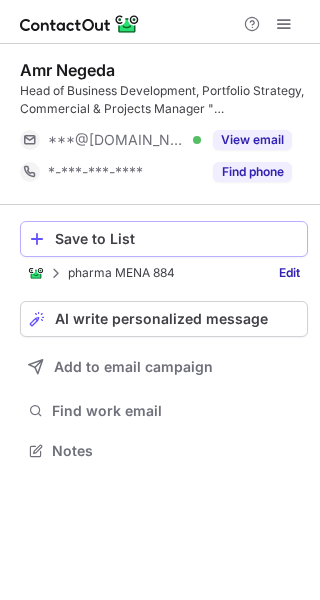 click on "Save to List" at bounding box center [177, 239] 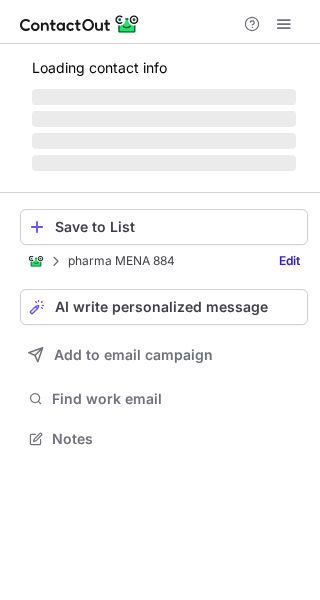scroll, scrollTop: 0, scrollLeft: 0, axis: both 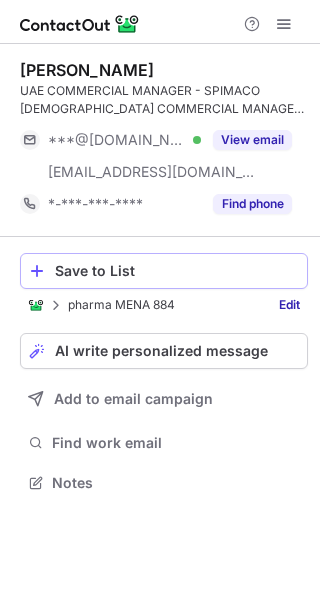 click on "Save to List" at bounding box center [177, 271] 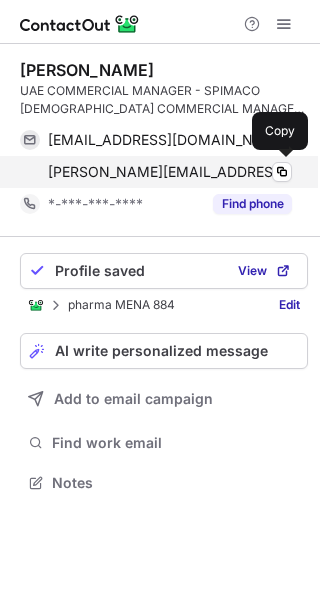 scroll, scrollTop: 0, scrollLeft: 0, axis: both 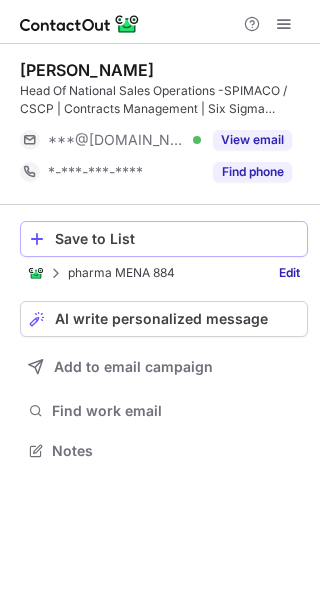 click on "Save to List" at bounding box center (164, 239) 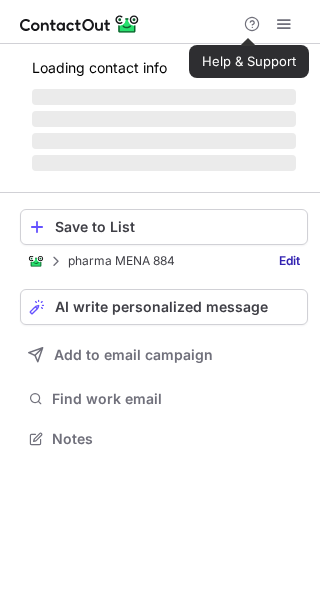 scroll, scrollTop: 0, scrollLeft: 0, axis: both 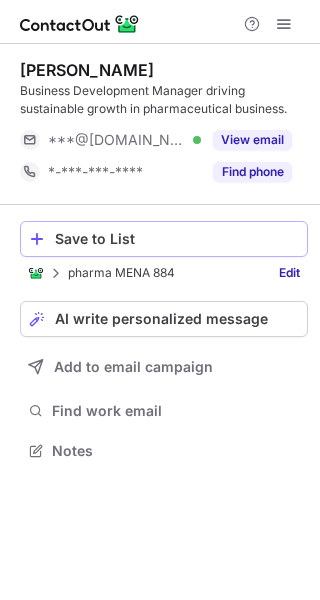 click on "Save to List" at bounding box center (177, 239) 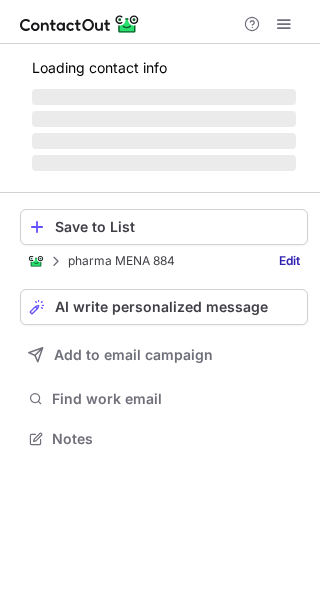 scroll, scrollTop: 0, scrollLeft: 0, axis: both 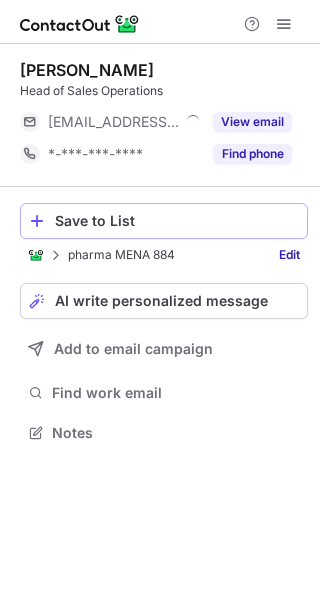 click on "Save to List" at bounding box center (177, 221) 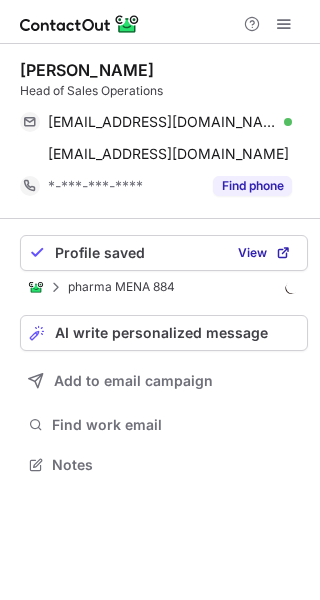 scroll, scrollTop: 9, scrollLeft: 10, axis: both 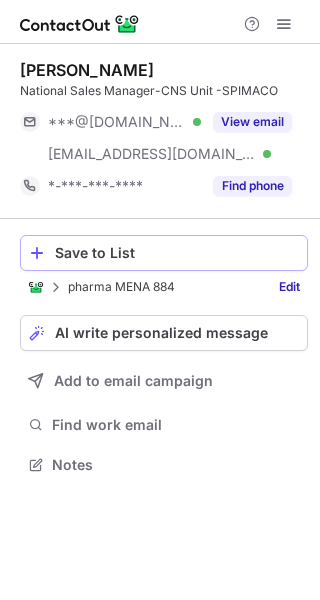 click on "Save to List" at bounding box center [177, 253] 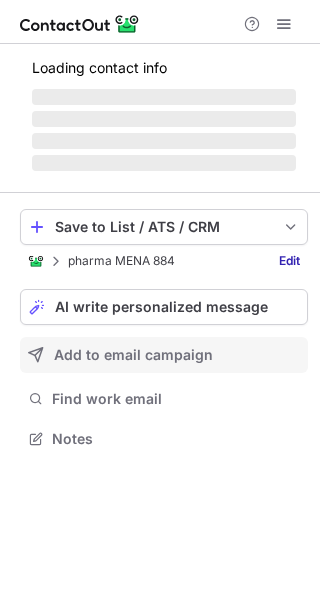 scroll, scrollTop: 0, scrollLeft: 0, axis: both 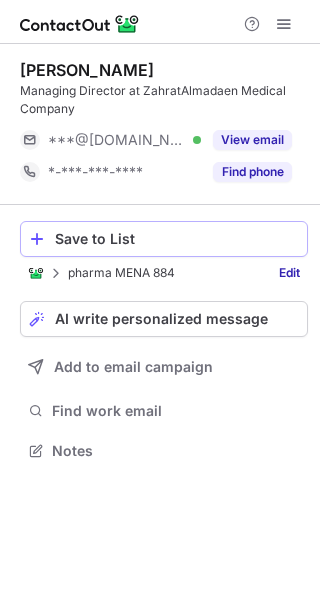 click on "Save to List" at bounding box center [164, 239] 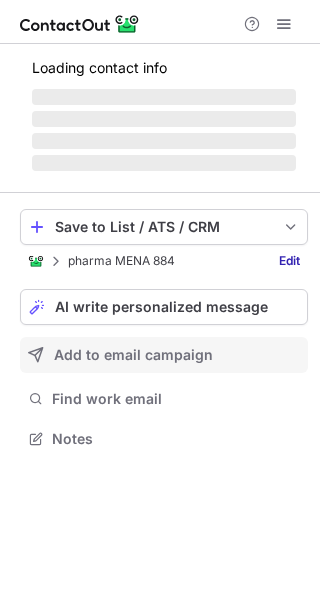 scroll, scrollTop: 0, scrollLeft: 0, axis: both 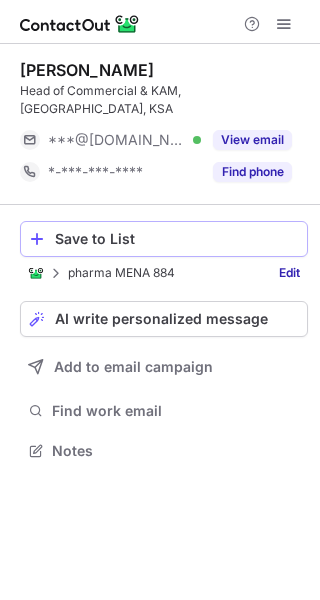 click on "Save to List" at bounding box center [177, 239] 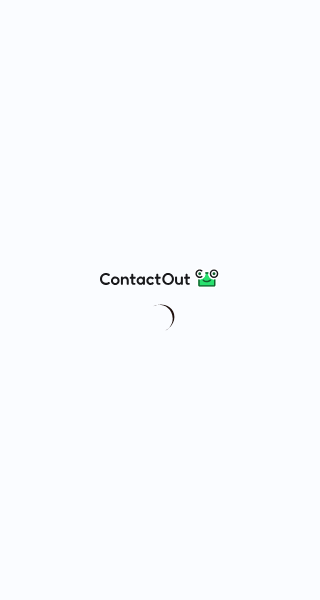 scroll, scrollTop: 0, scrollLeft: 0, axis: both 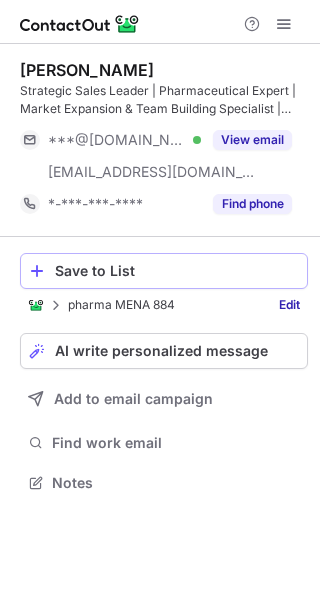 click on "Save to List" at bounding box center [177, 271] 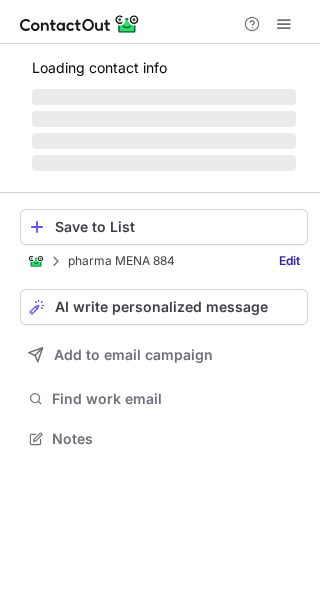 scroll, scrollTop: 0, scrollLeft: 0, axis: both 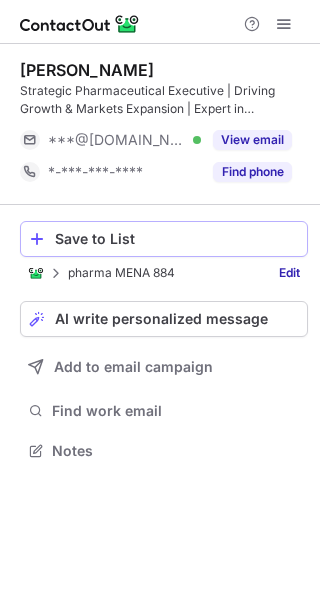 click on "Save to List" at bounding box center (164, 239) 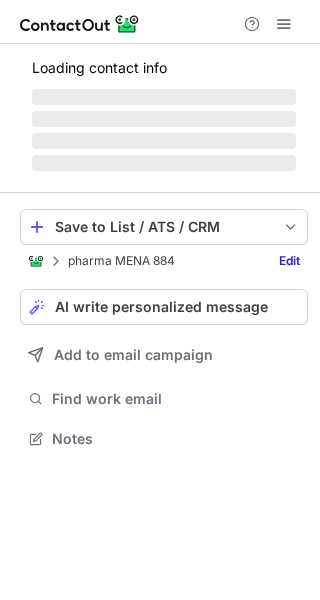 scroll, scrollTop: 0, scrollLeft: 0, axis: both 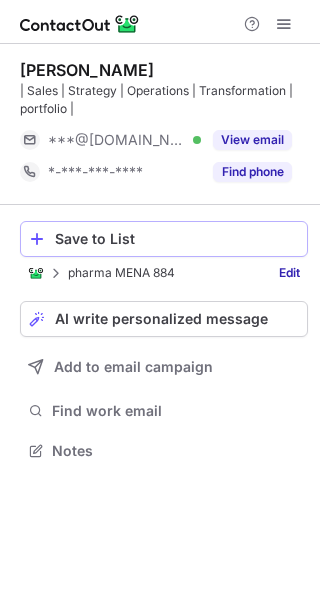 click on "Save to List" at bounding box center (164, 239) 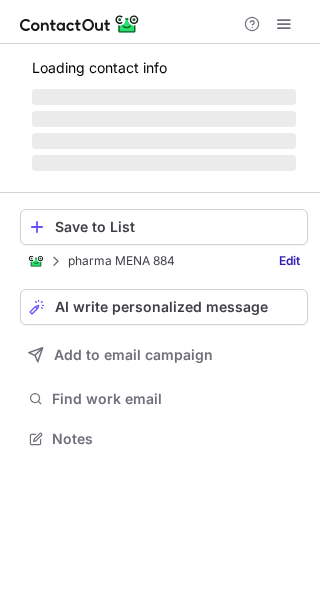 scroll, scrollTop: 0, scrollLeft: 0, axis: both 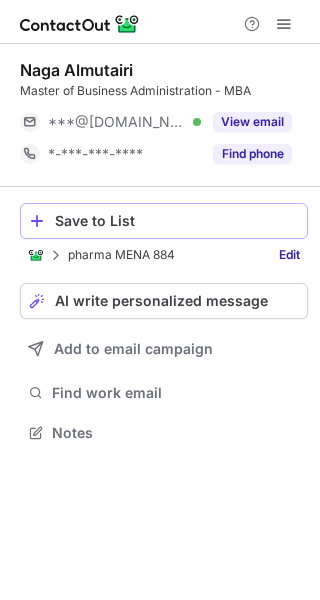 click on "Save to List" at bounding box center (177, 221) 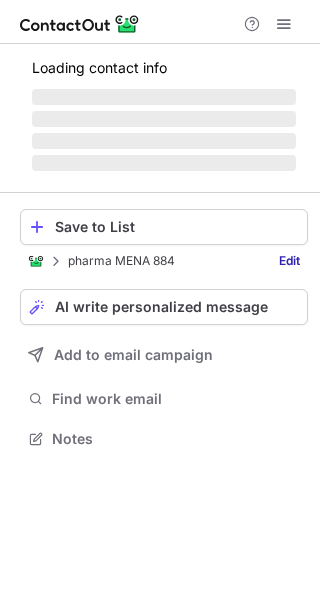 scroll, scrollTop: 0, scrollLeft: 0, axis: both 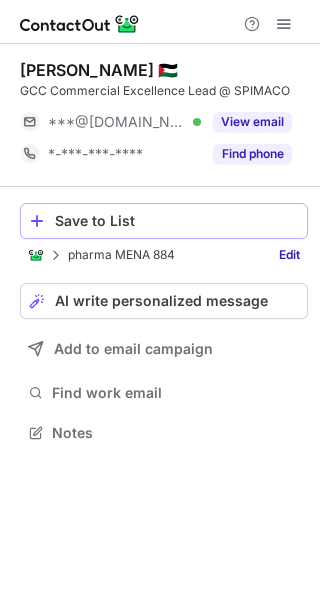 click on "Save to List" at bounding box center [177, 221] 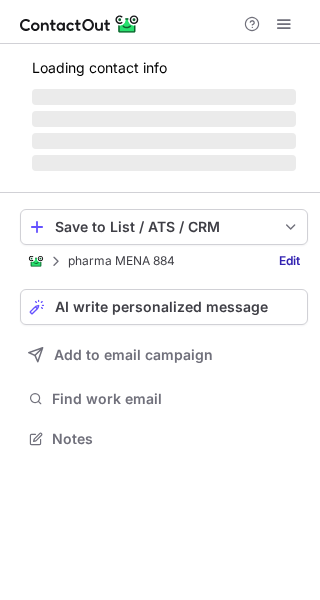 scroll, scrollTop: 0, scrollLeft: 0, axis: both 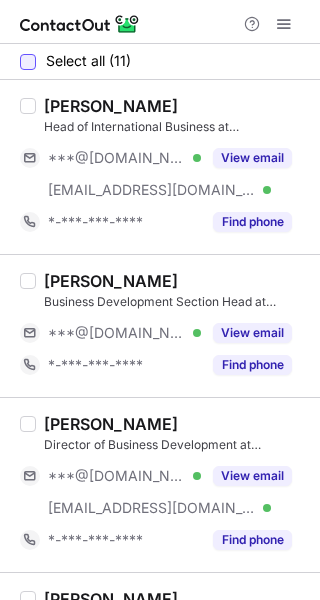 click at bounding box center (28, 62) 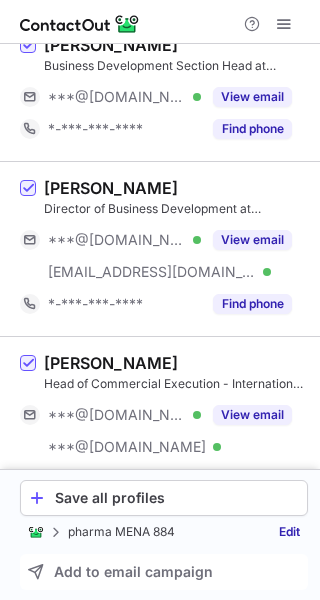 scroll, scrollTop: 253, scrollLeft: 0, axis: vertical 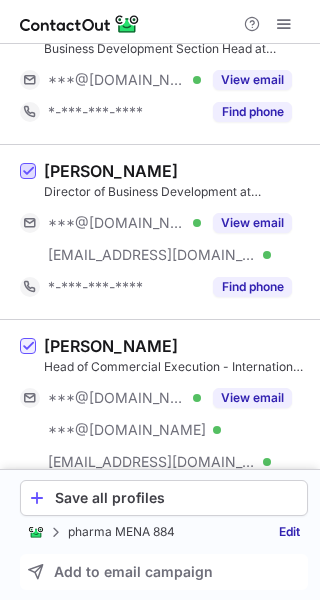 click at bounding box center (28, 172) 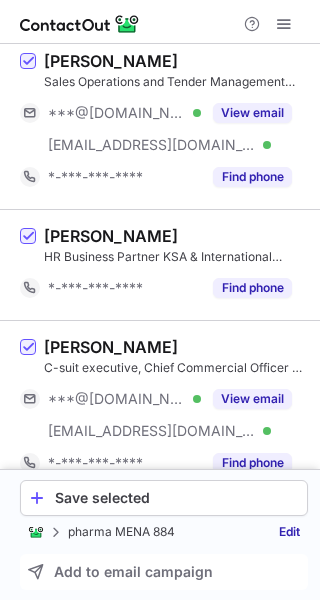 scroll, scrollTop: 1024, scrollLeft: 0, axis: vertical 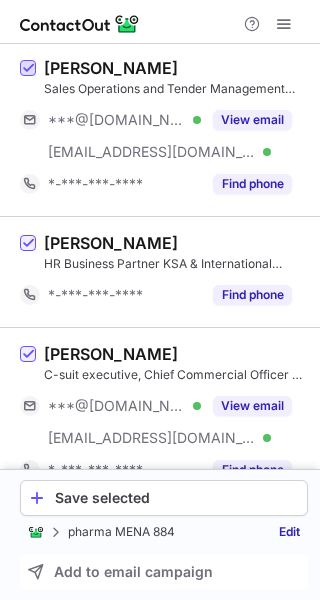 click at bounding box center (28, 69) 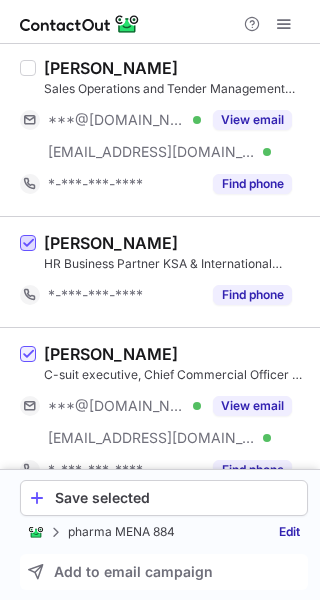 click at bounding box center [28, 244] 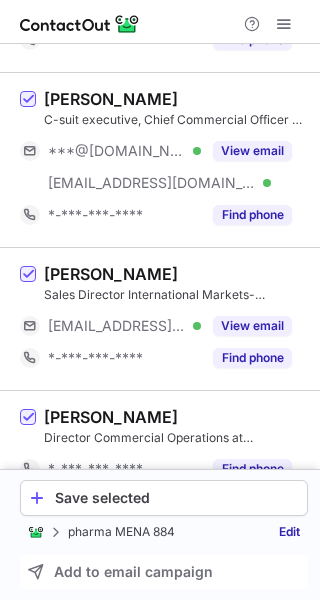 scroll, scrollTop: 1308, scrollLeft: 0, axis: vertical 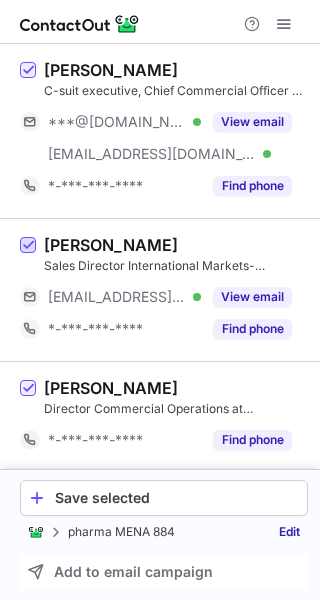 click at bounding box center [28, 246] 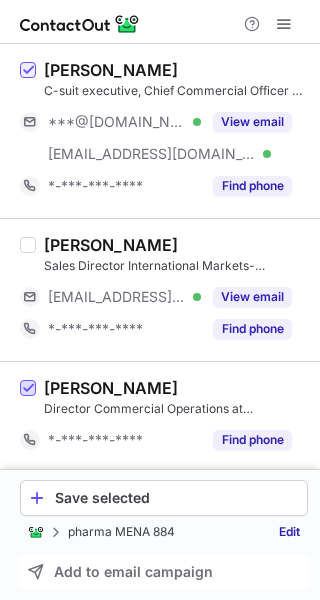 click at bounding box center (28, 389) 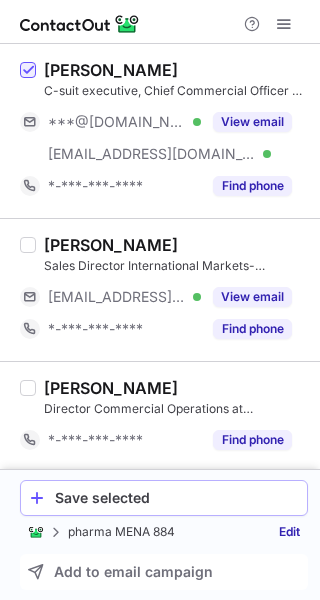 click on "Save selected" at bounding box center (177, 498) 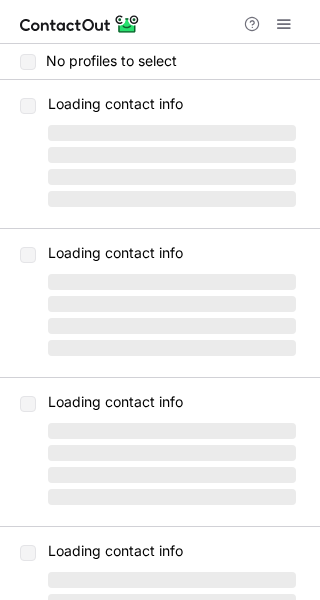 scroll, scrollTop: 0, scrollLeft: 0, axis: both 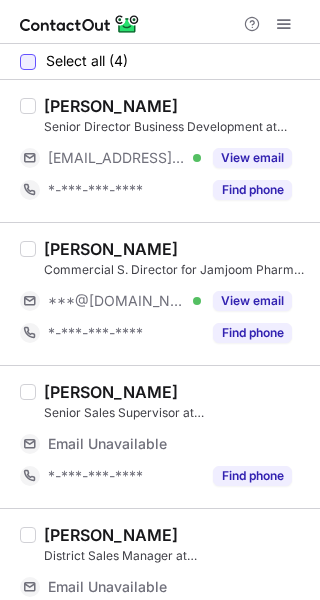 click at bounding box center [28, 62] 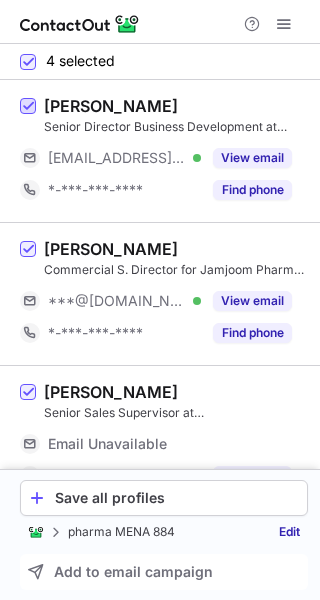 click at bounding box center [28, 107] 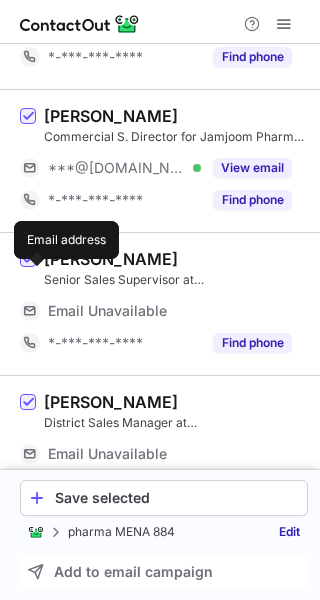 scroll, scrollTop: 180, scrollLeft: 0, axis: vertical 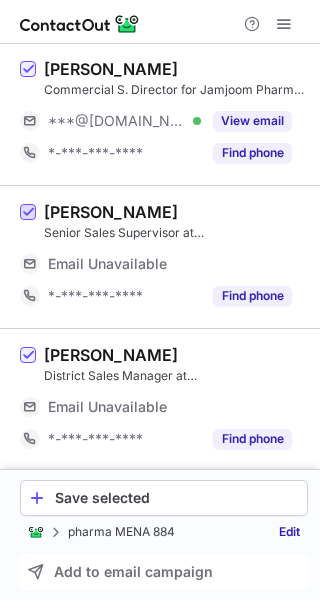 click at bounding box center (28, 213) 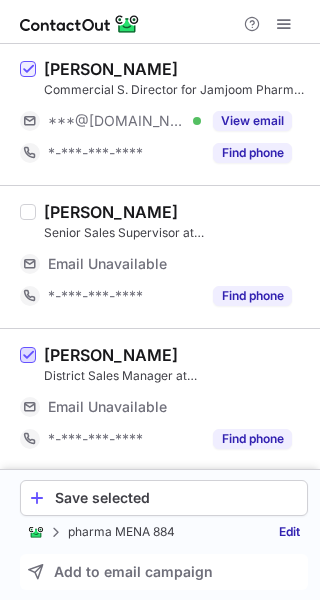 click at bounding box center [28, 356] 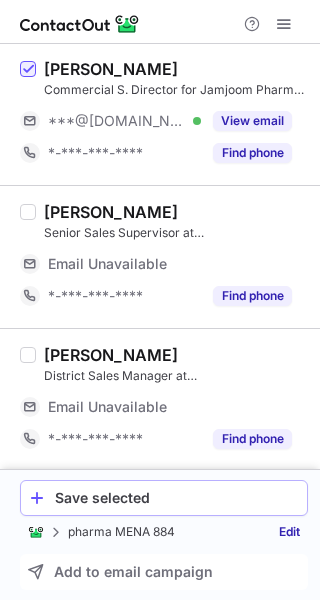 click on "Save selected" at bounding box center [177, 498] 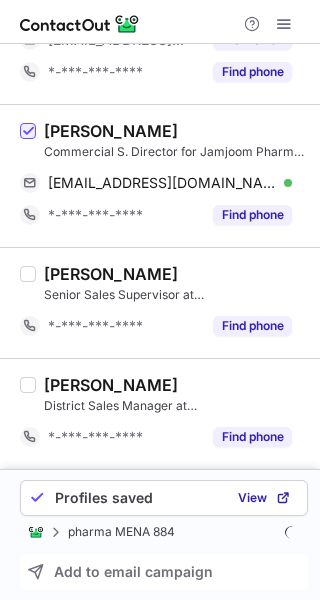 scroll, scrollTop: 116, scrollLeft: 0, axis: vertical 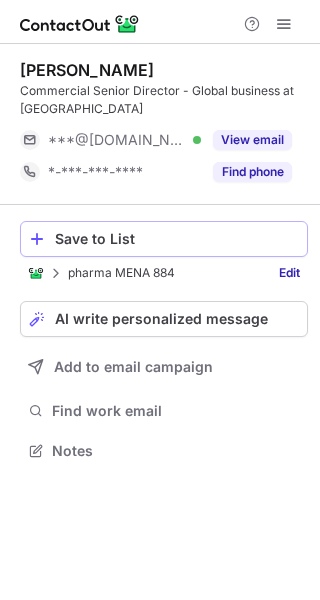 click on "Save to List" at bounding box center (177, 239) 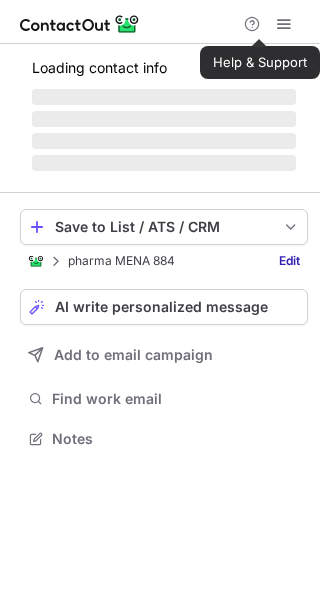 scroll, scrollTop: 0, scrollLeft: 0, axis: both 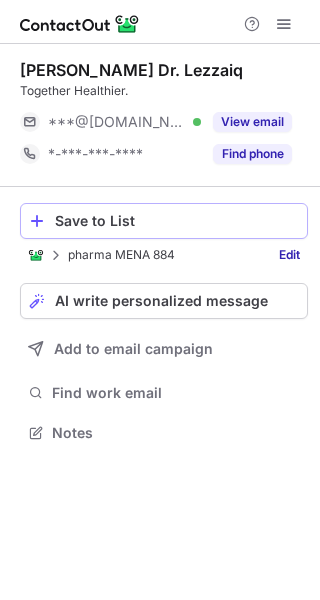 click on "Save to List" at bounding box center [164, 221] 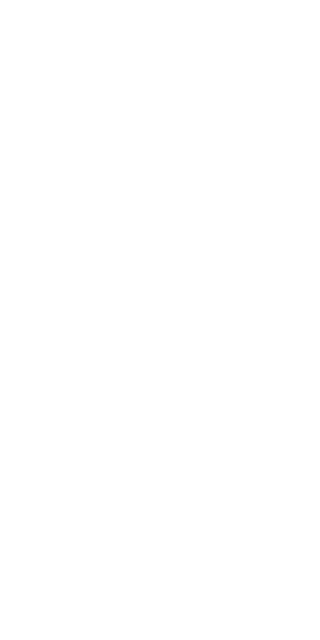 scroll, scrollTop: 0, scrollLeft: 0, axis: both 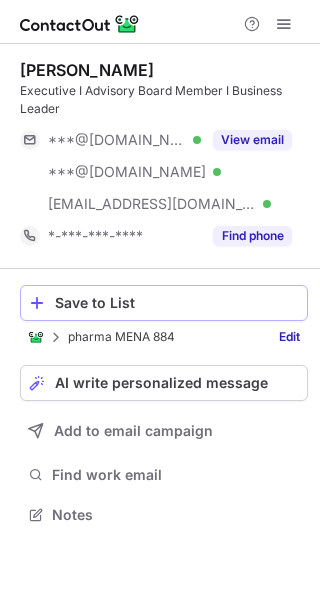 click on "Save to List" at bounding box center [177, 303] 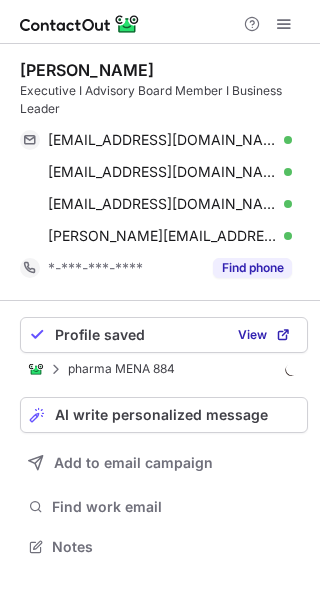 scroll, scrollTop: 10, scrollLeft: 10, axis: both 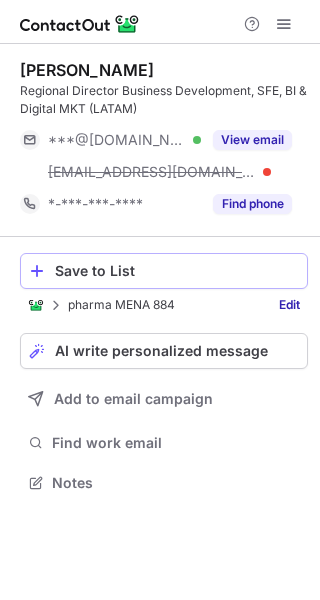 click on "Save to List" at bounding box center [177, 271] 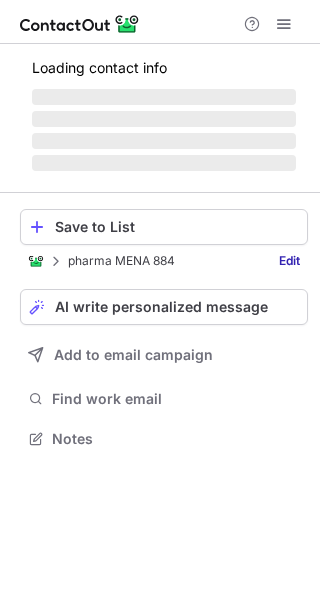 scroll, scrollTop: 0, scrollLeft: 0, axis: both 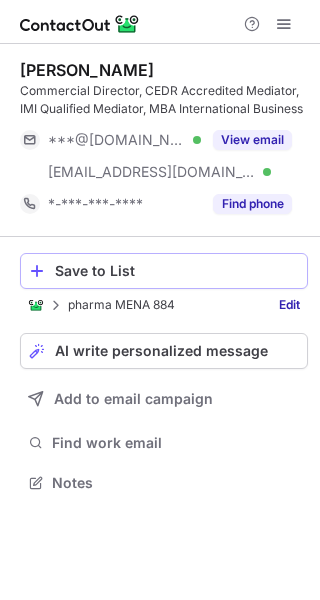 click on "Save to List" at bounding box center (177, 271) 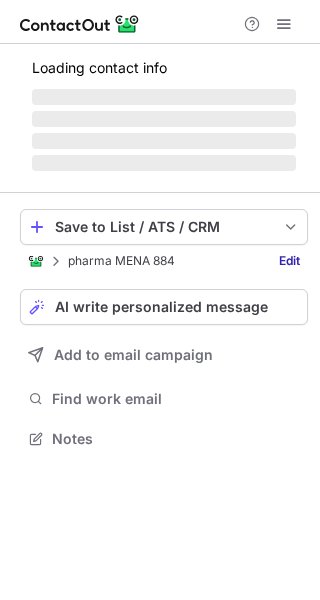 scroll, scrollTop: 0, scrollLeft: 0, axis: both 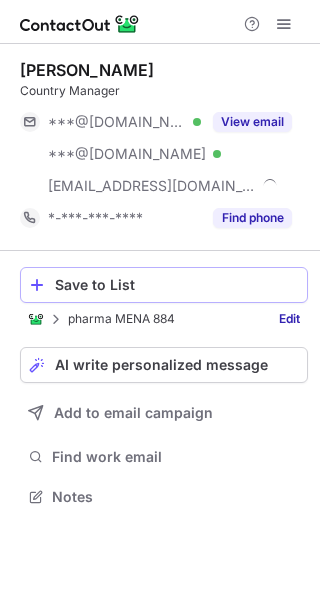 click on "Save to List" at bounding box center [177, 285] 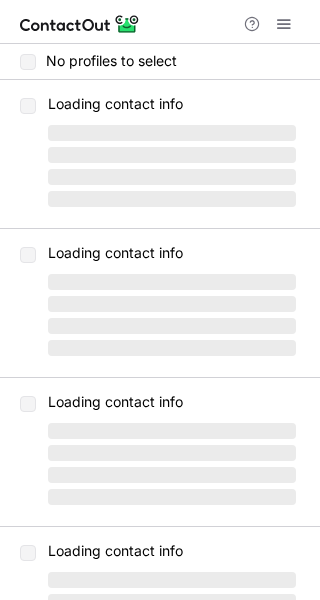 scroll, scrollTop: 0, scrollLeft: 0, axis: both 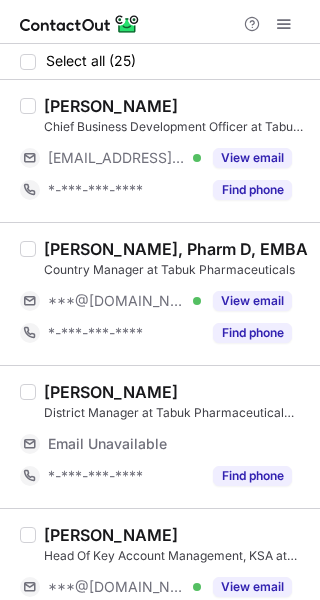 click at bounding box center [28, 62] 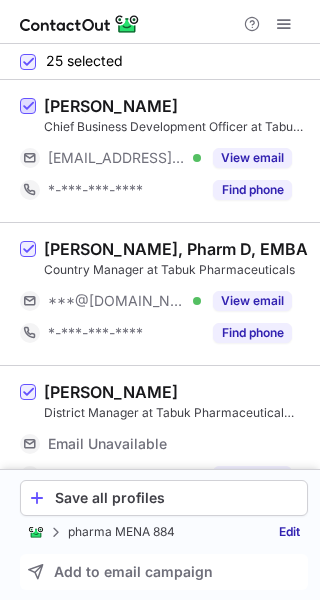 click at bounding box center [28, 107] 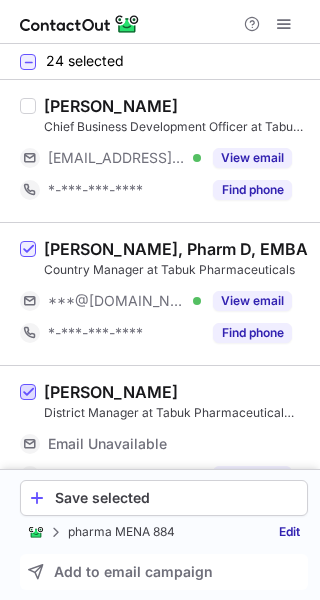 click at bounding box center (28, 393) 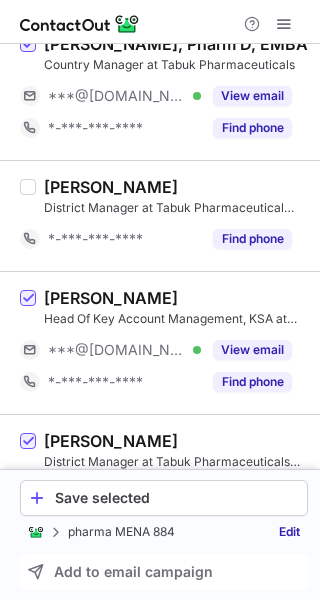 scroll, scrollTop: 222, scrollLeft: 0, axis: vertical 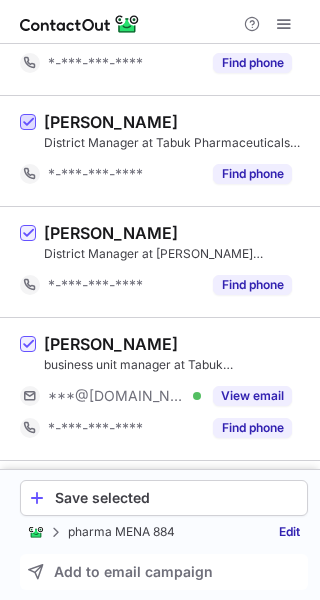 click at bounding box center (28, 123) 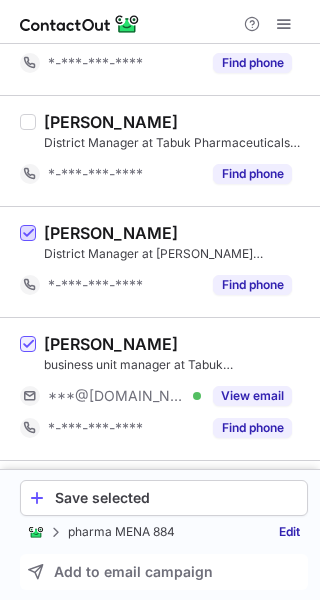 click at bounding box center (28, 234) 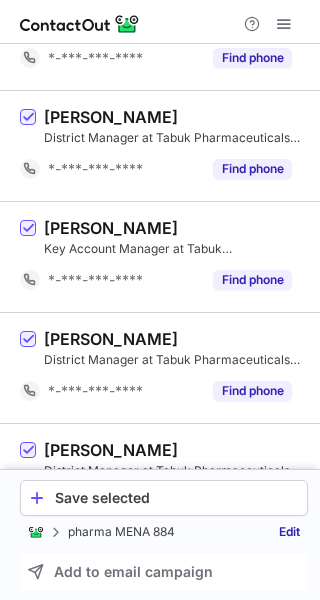 scroll, scrollTop: 917, scrollLeft: 0, axis: vertical 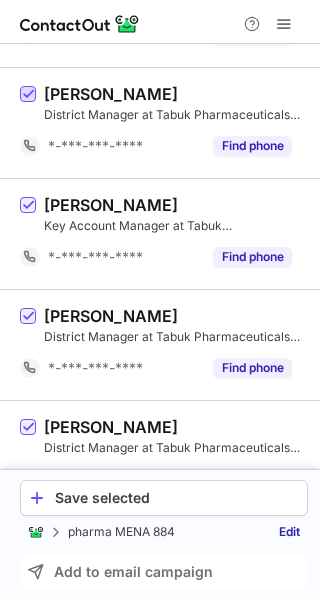 click at bounding box center [28, 95] 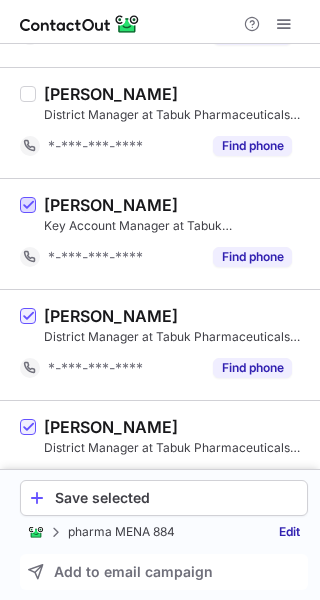 click at bounding box center (28, 206) 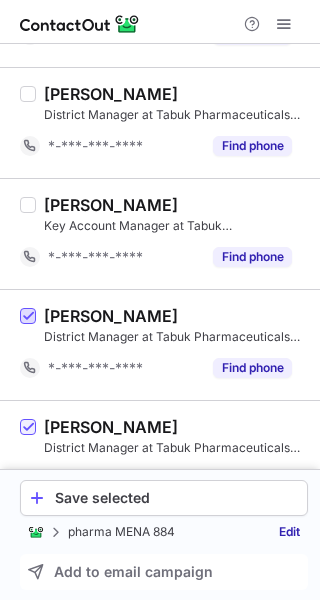click at bounding box center [28, 317] 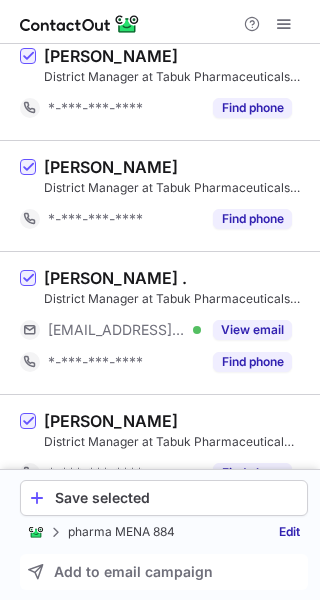 scroll, scrollTop: 1252, scrollLeft: 0, axis: vertical 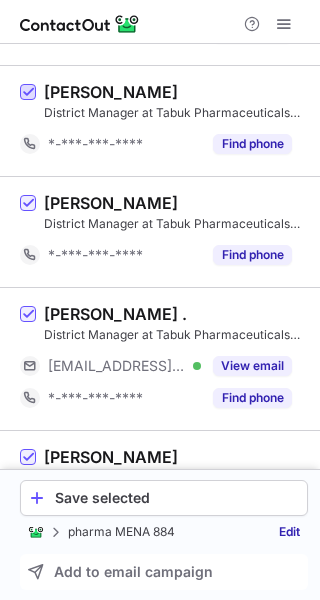 click at bounding box center (28, 93) 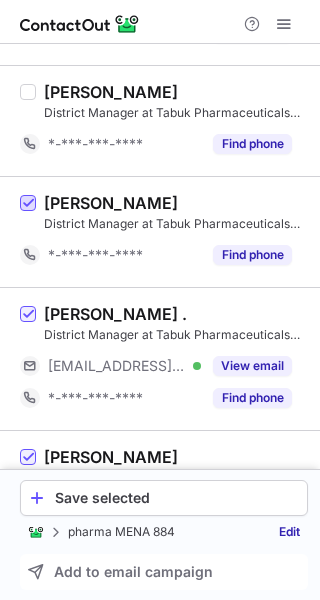 click at bounding box center [28, 204] 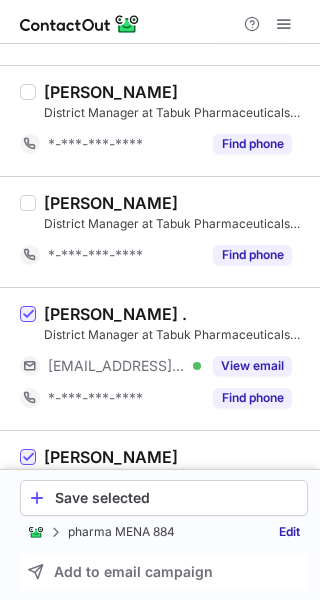 click at bounding box center (28, 314) 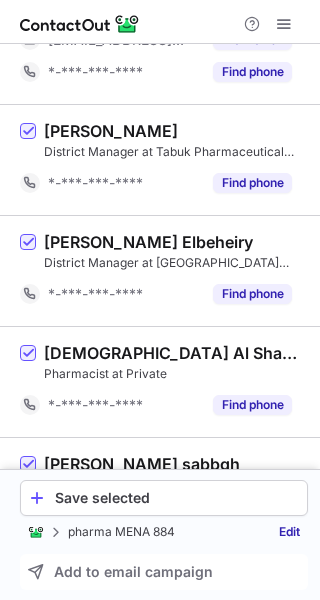 scroll, scrollTop: 1612, scrollLeft: 0, axis: vertical 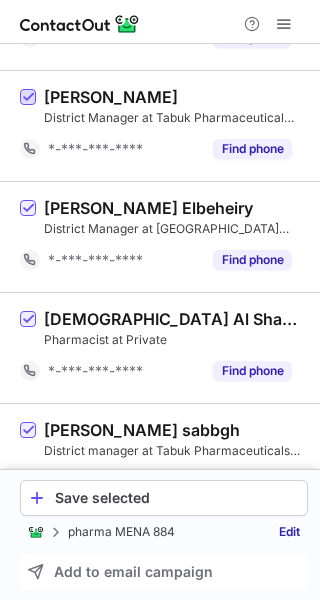 click at bounding box center [28, 98] 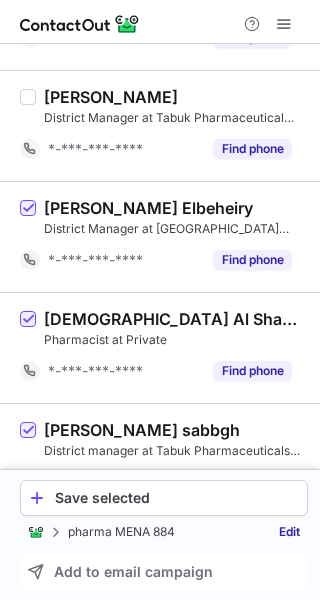click on "Amira Sobhi Elbeheiry District Manager at Tabuk Egypt Pharmaceutical MFG Co *-***-***-**** Find phone" at bounding box center (160, 236) 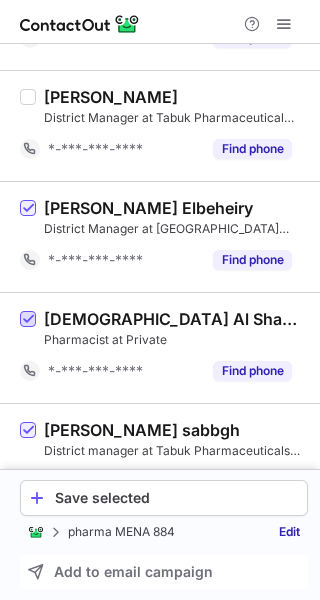 click at bounding box center [28, 320] 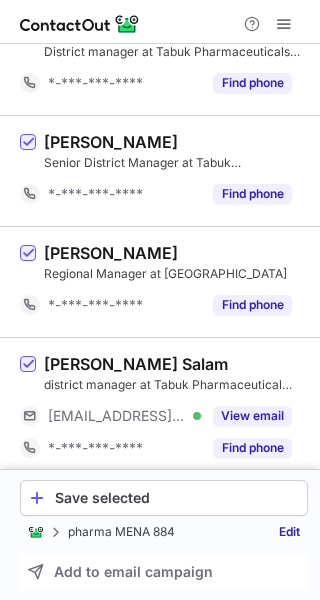 scroll, scrollTop: 2016, scrollLeft: 0, axis: vertical 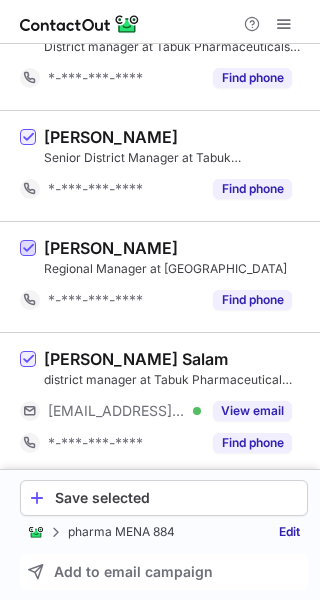 click at bounding box center [28, 249] 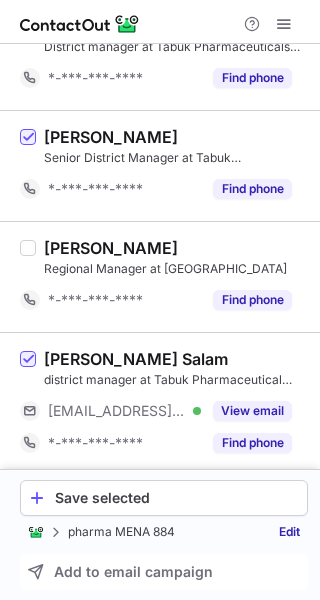 click on "Hossam Atia Senior District Manager at Tabuk Pharmaceuticals Manufacturing Company *-***-***-**** Find phone" at bounding box center [160, 165] 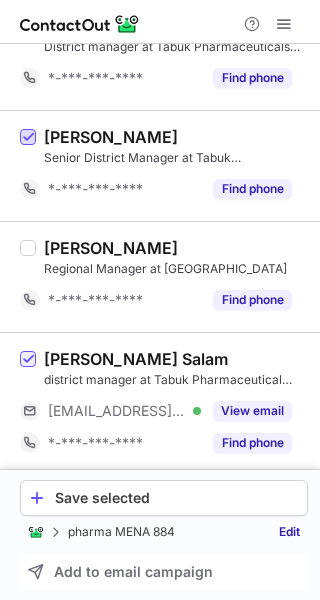 click at bounding box center (28, 138) 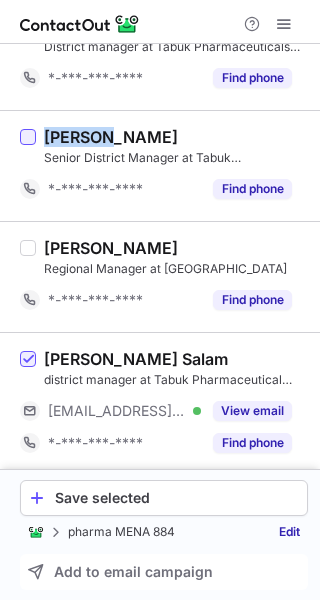 click at bounding box center [28, 137] 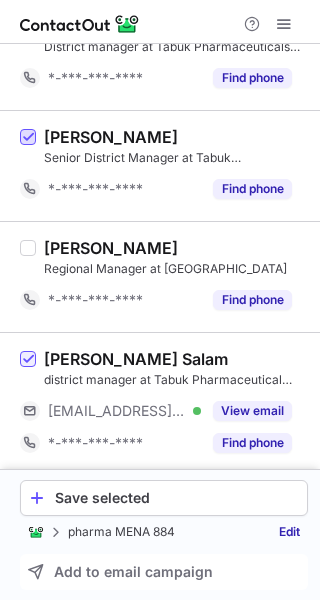 click at bounding box center (28, 138) 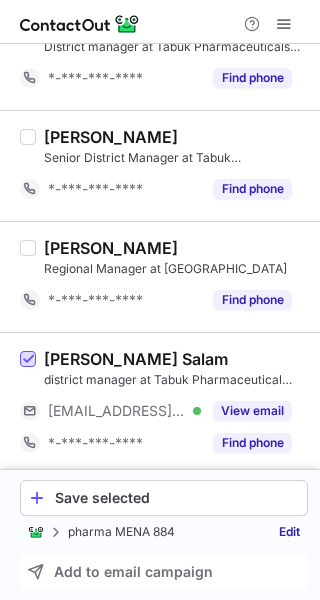 click at bounding box center [28, 360] 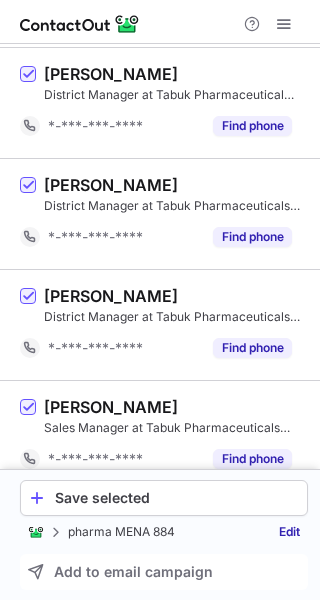 scroll, scrollTop: 2450, scrollLeft: 0, axis: vertical 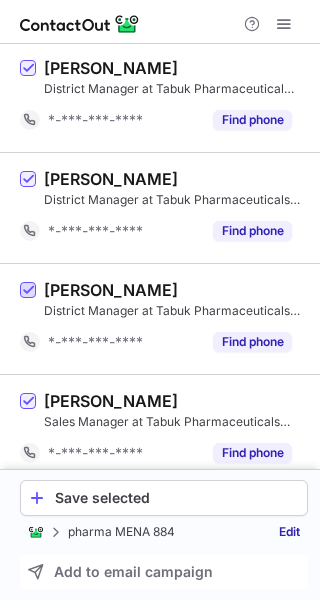 click at bounding box center [28, 291] 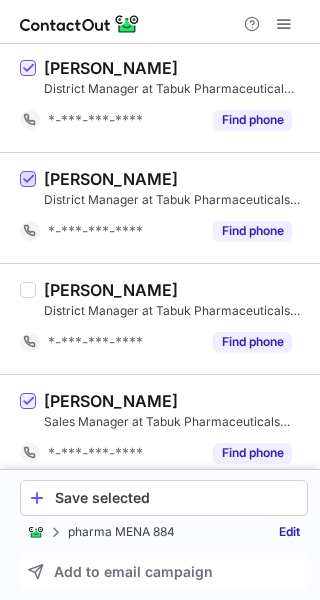 click at bounding box center (28, 180) 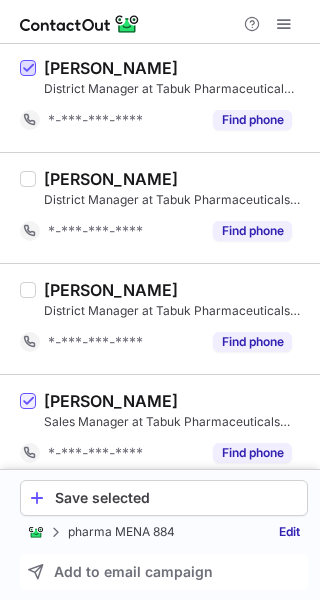 click at bounding box center (28, 69) 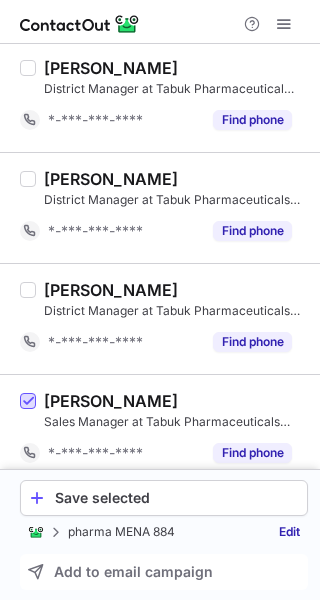 click at bounding box center (28, 402) 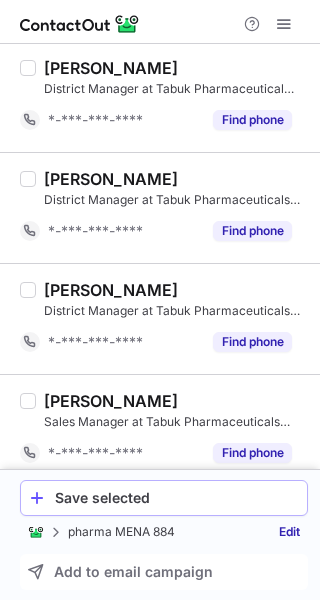 click on "Save selected" at bounding box center [177, 498] 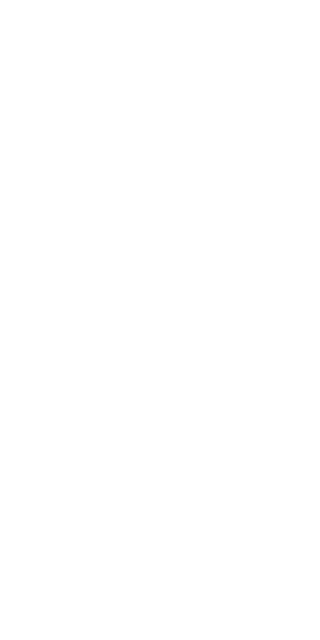 scroll, scrollTop: 0, scrollLeft: 0, axis: both 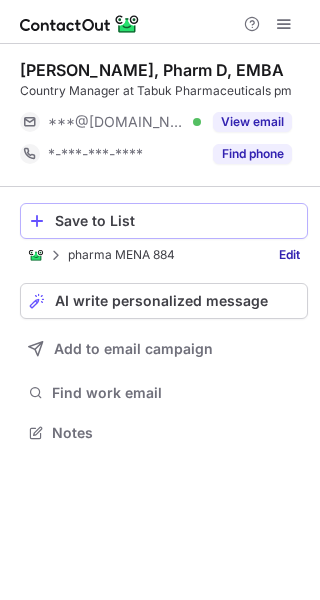click on "Save to List" at bounding box center (164, 221) 